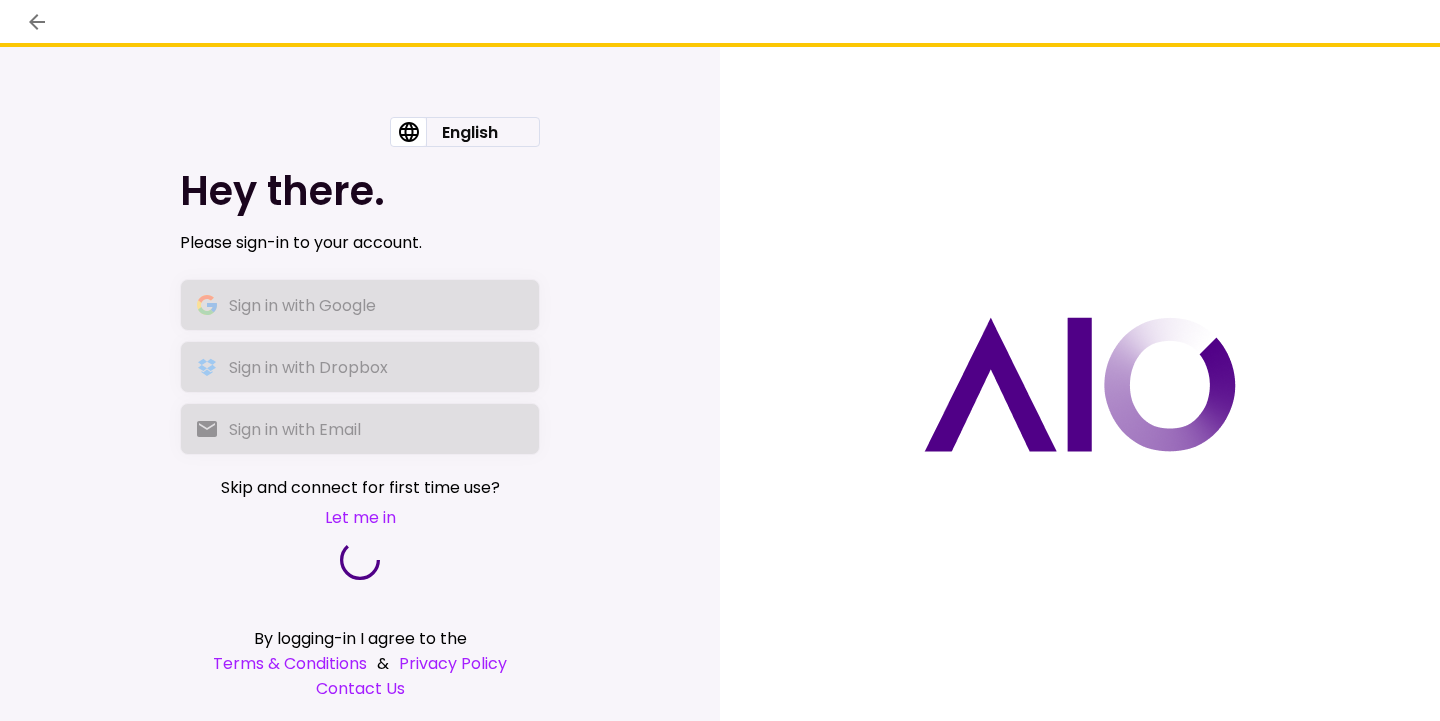 scroll, scrollTop: 0, scrollLeft: 0, axis: both 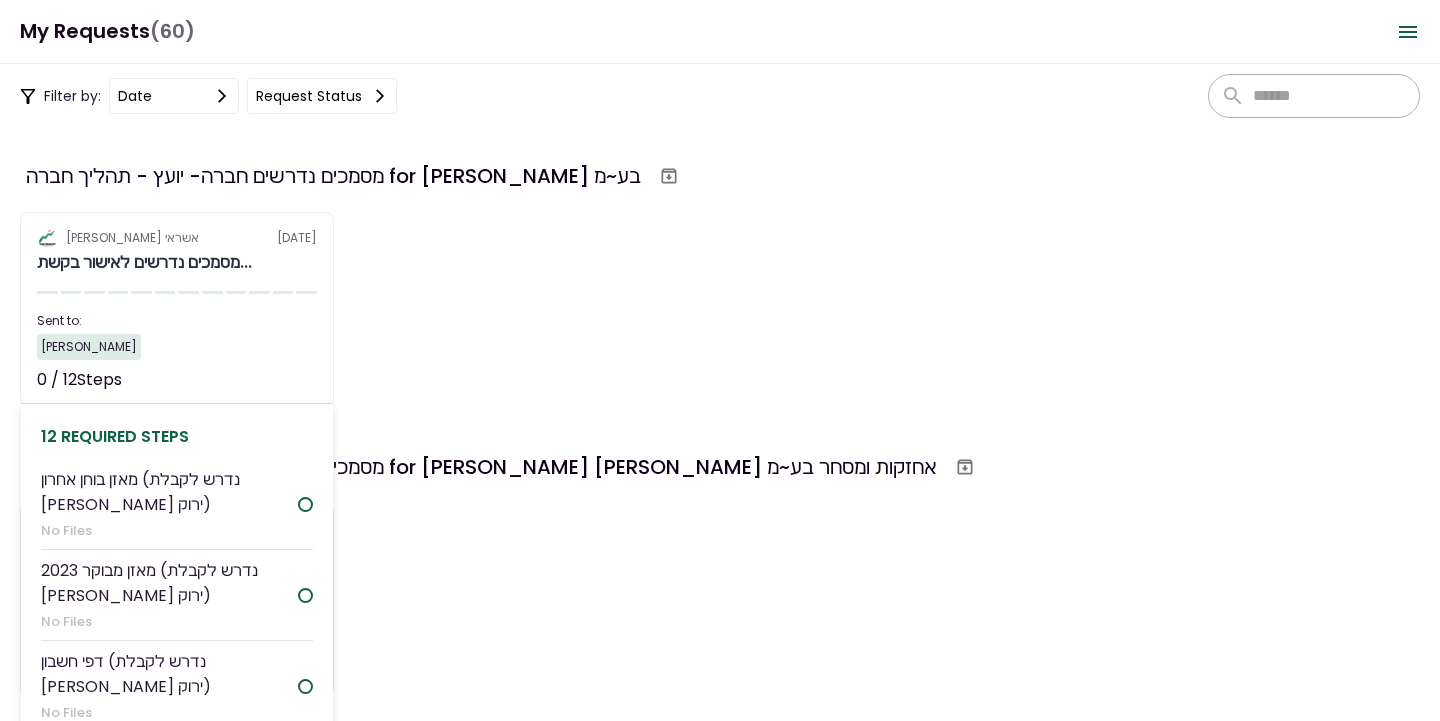 click on "אלטשולר שחם אשראי 7 Jul מסמכים נדרשים לאישור בקשת... Sent to: אסתי קבסה 0 / 12  Steps Not started 12   required steps מאזן בוחן אחרון (נדרש לקבלת אור ירוק) No Files מאזן מבוקר 2023 (נדרש לקבלת אור ירוק) No Files דפי חשבון (נדרש לקבלת אור ירוק) No Files ריכוז יתרות No Files פירוט הלוואות בנקאיות No Files פירוט הלוואות חוץ בנקאיות No Files נסח מפורט מרשם החברות No Files תעודת התאגדות No Files דו"ח מע"מ (ESNA) No Files דו"ח ביטוח לאומי עובדים (טופס 102) No Files דוח עושר אישי No Files תעודות זהות של בעלי החברה No Files" at bounding box center (177, 309) 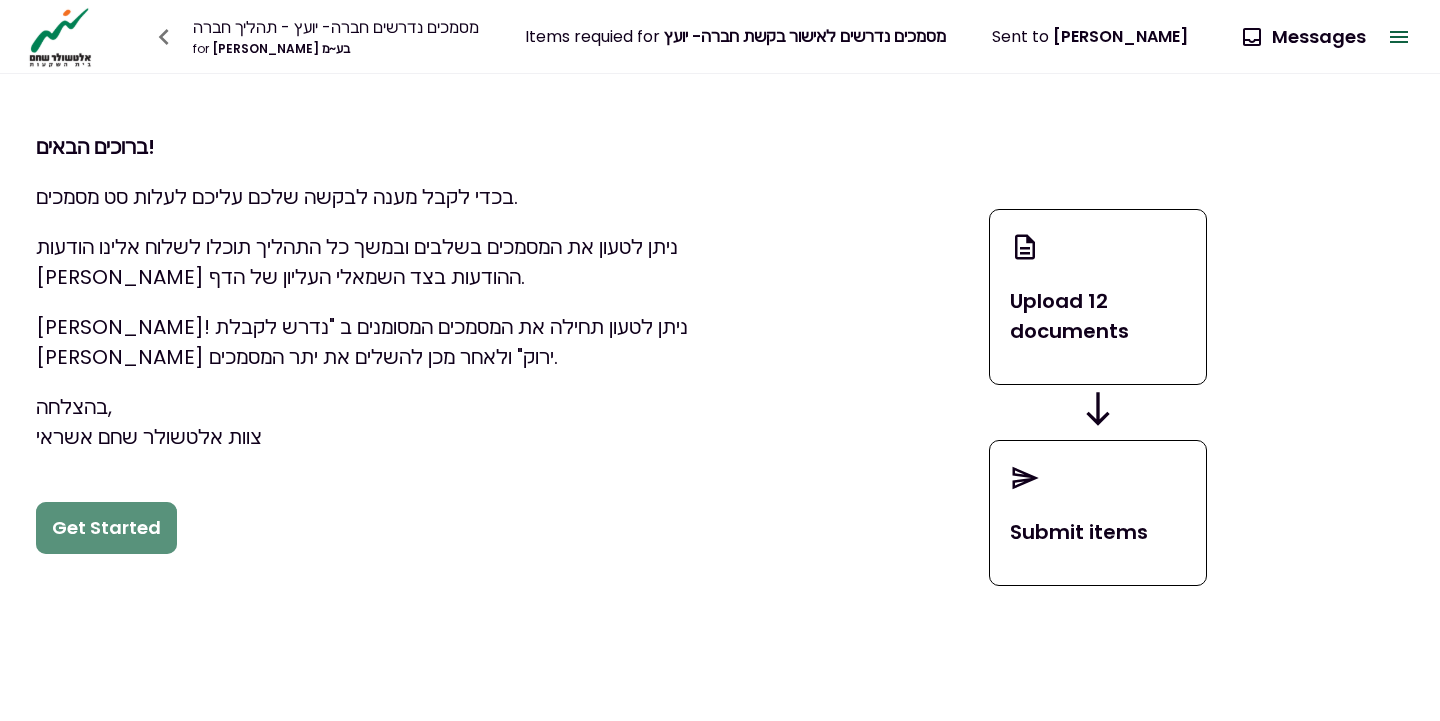 click on "Get Started" at bounding box center (106, 528) 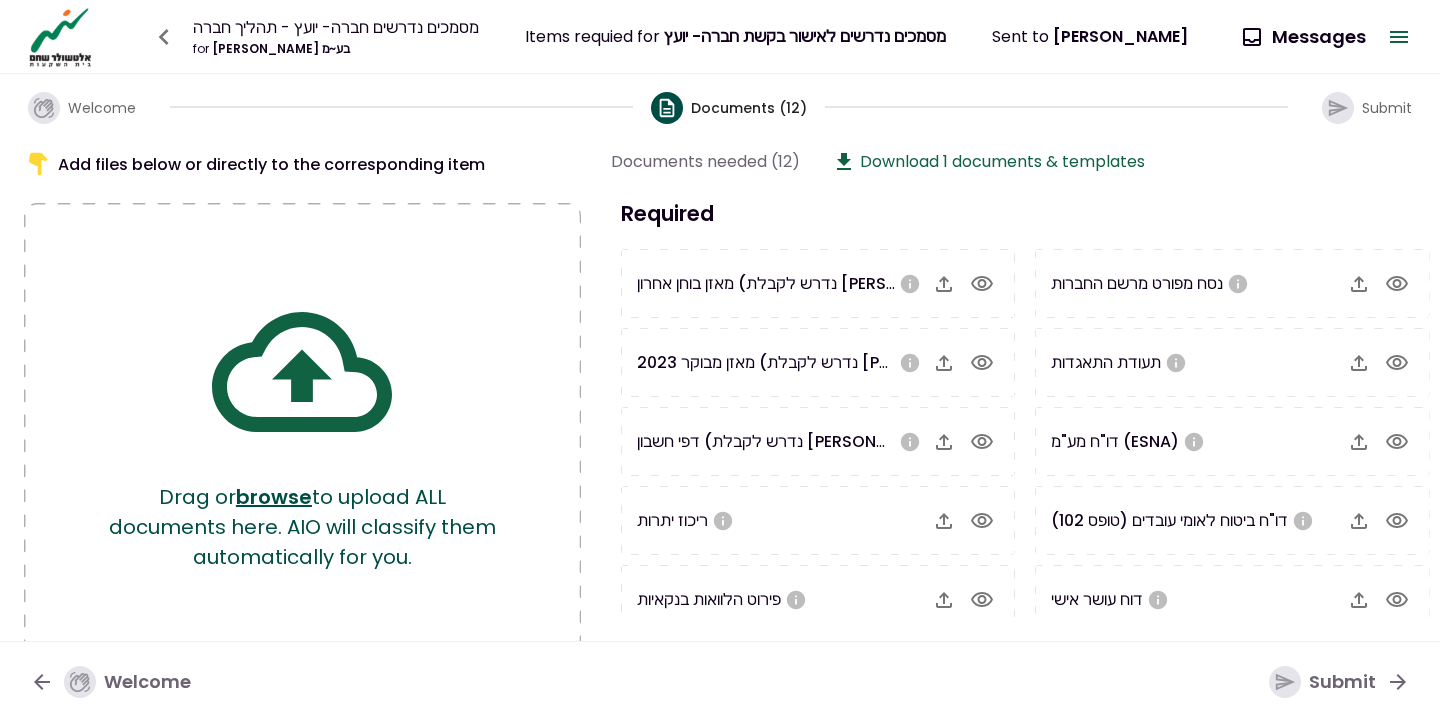 click 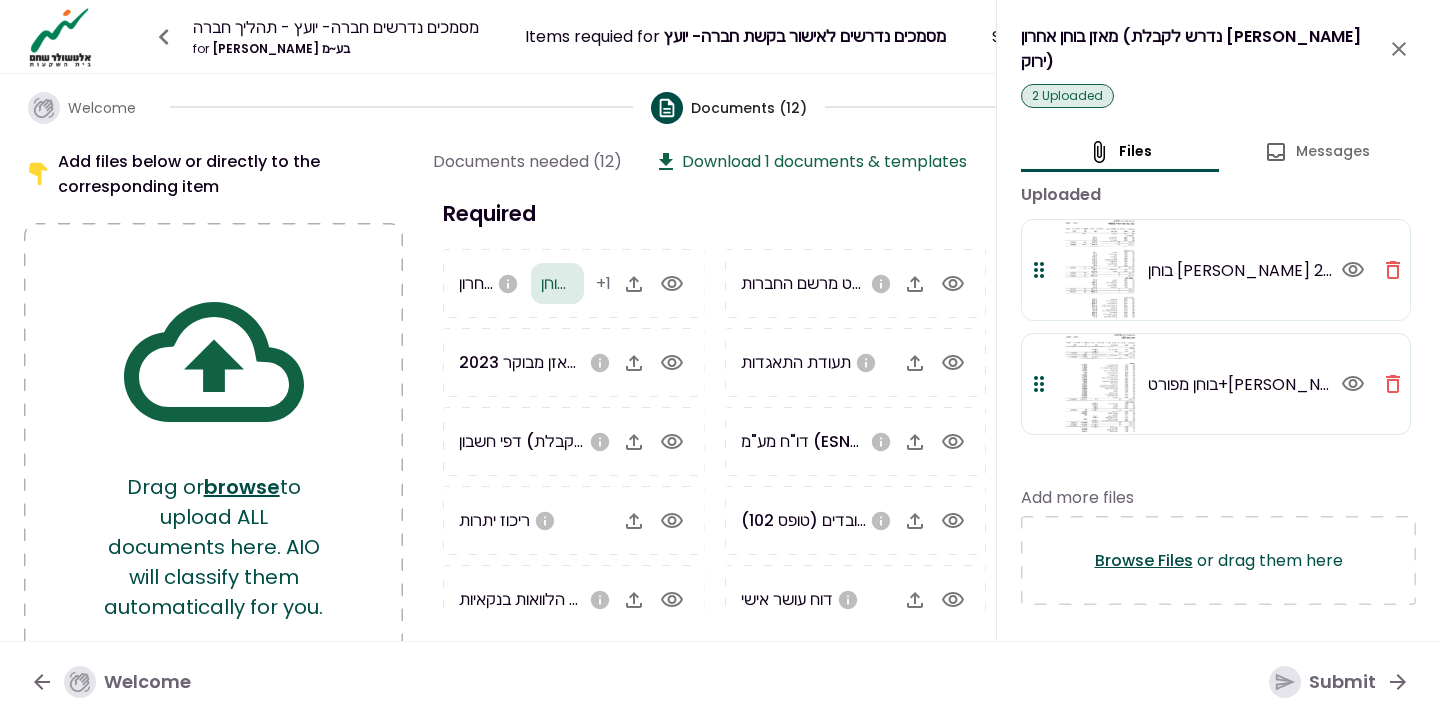 click 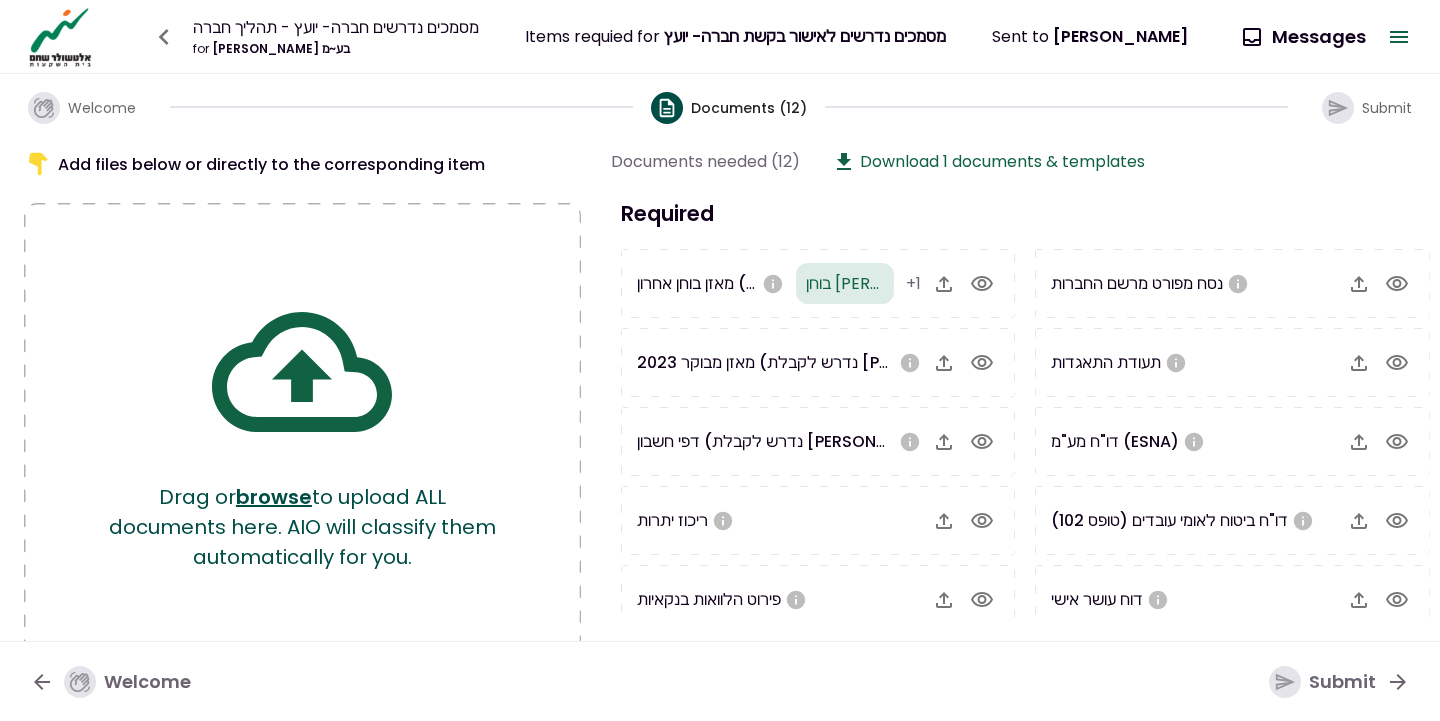 click 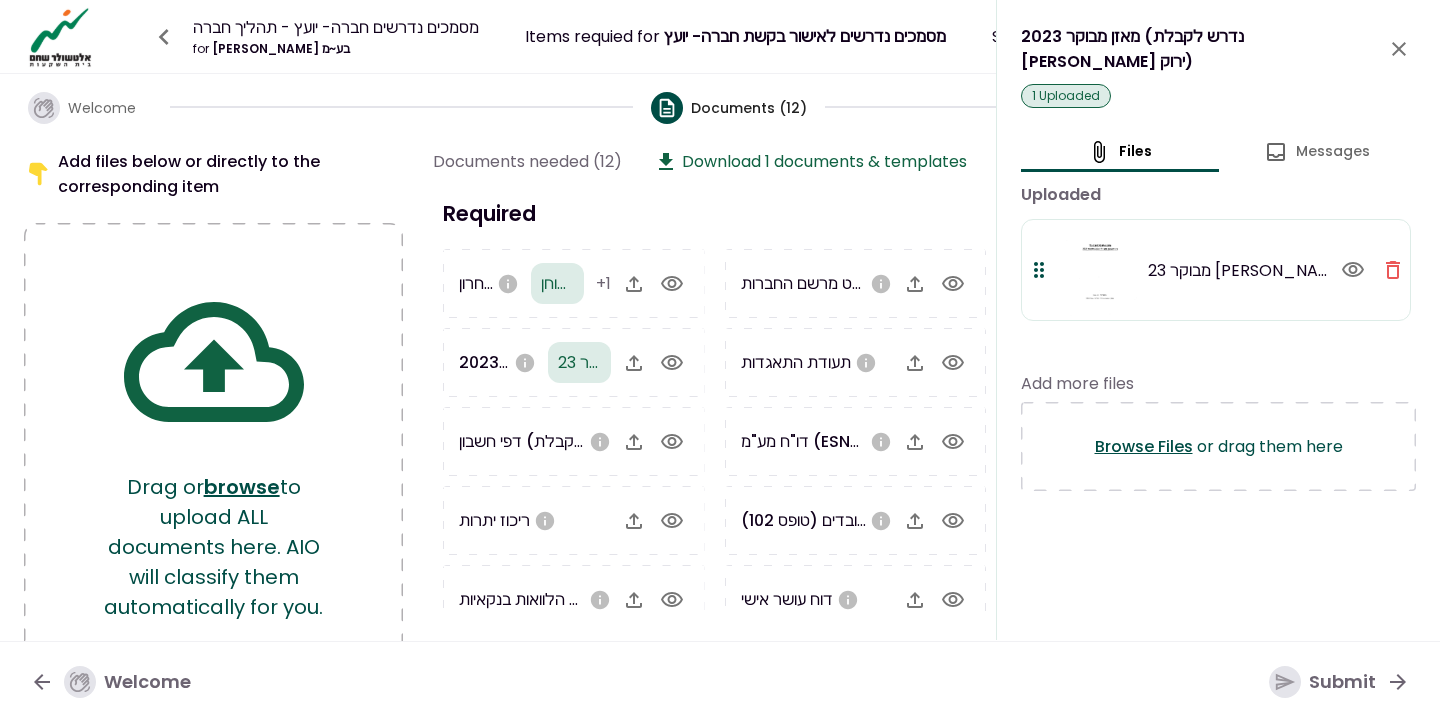 click 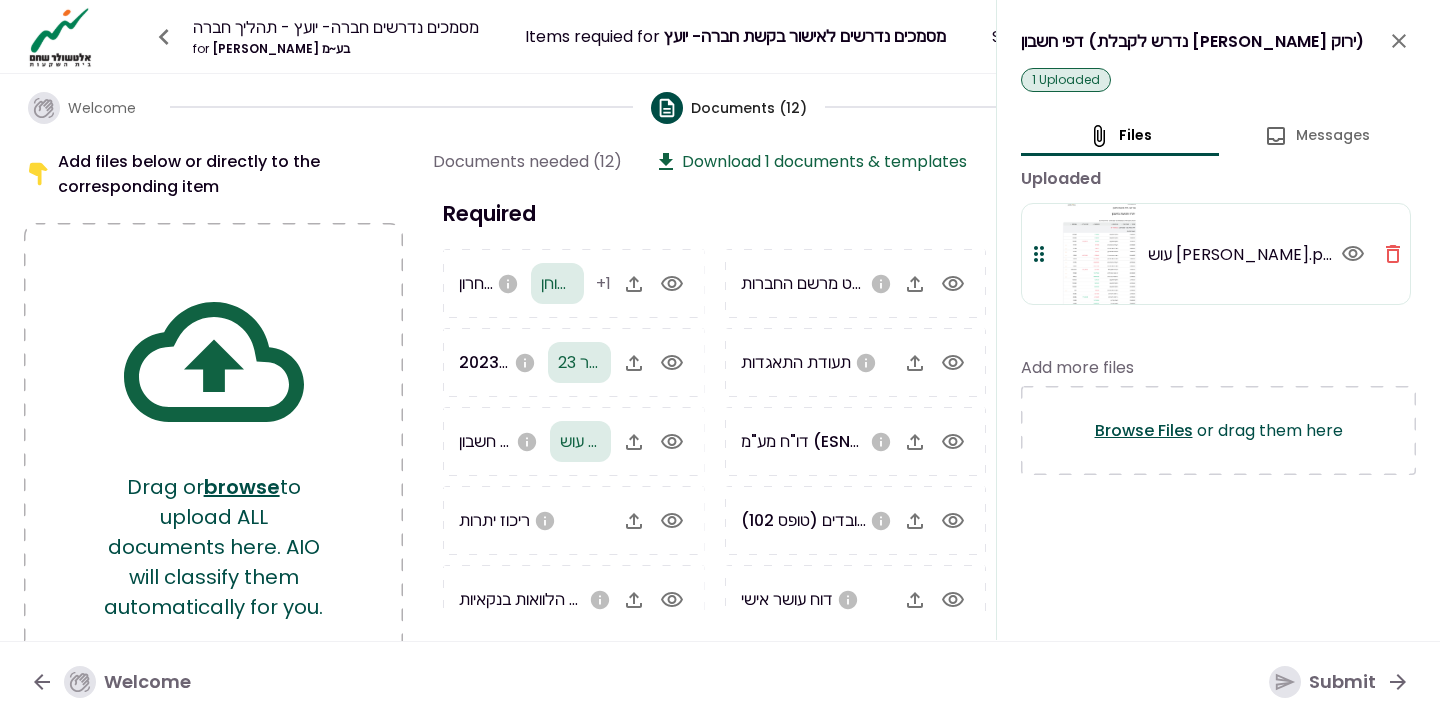 click 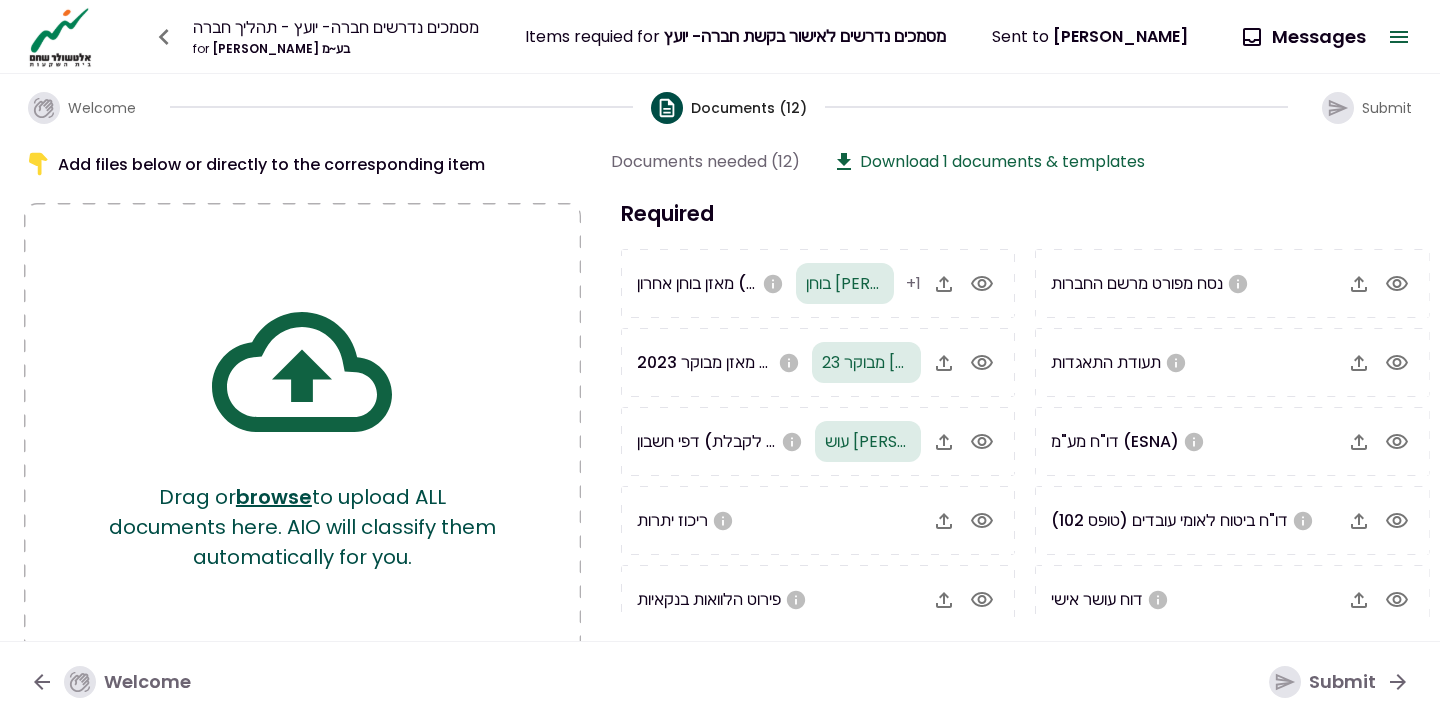 click 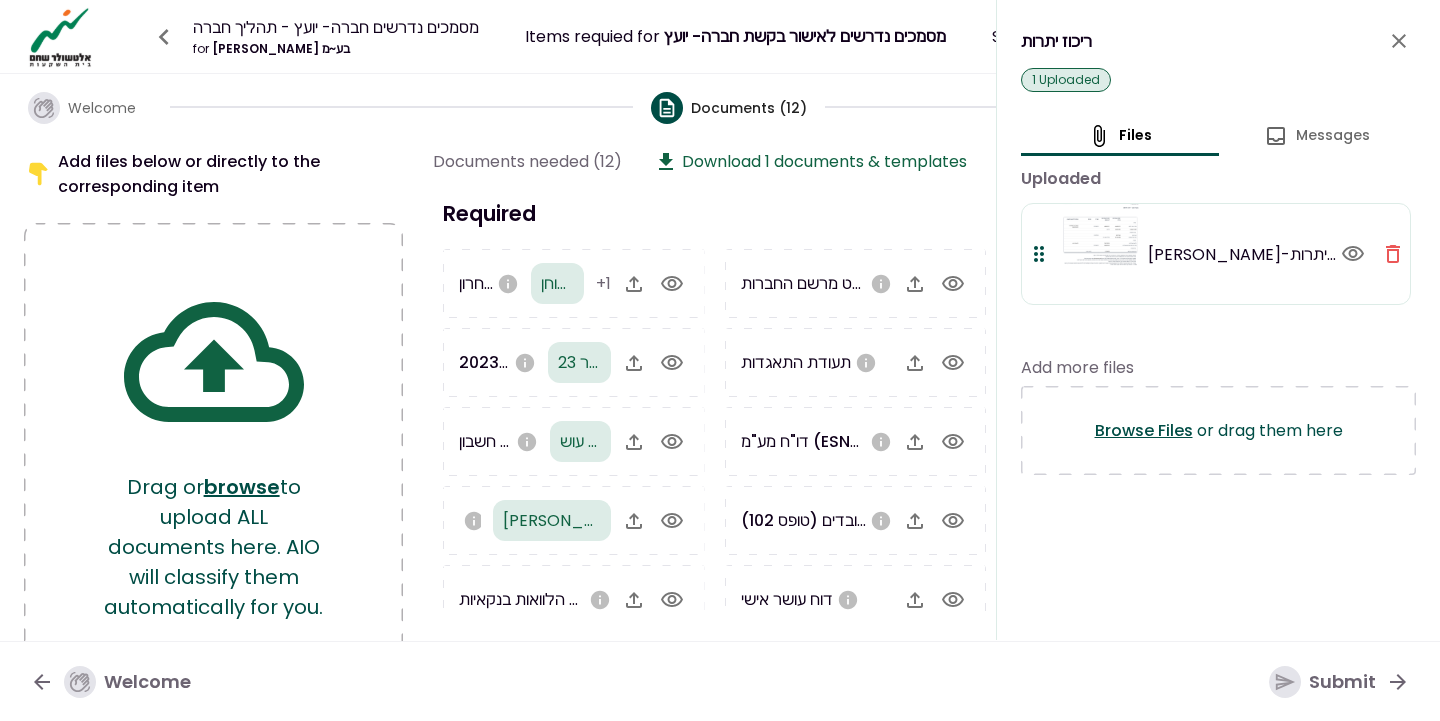 click 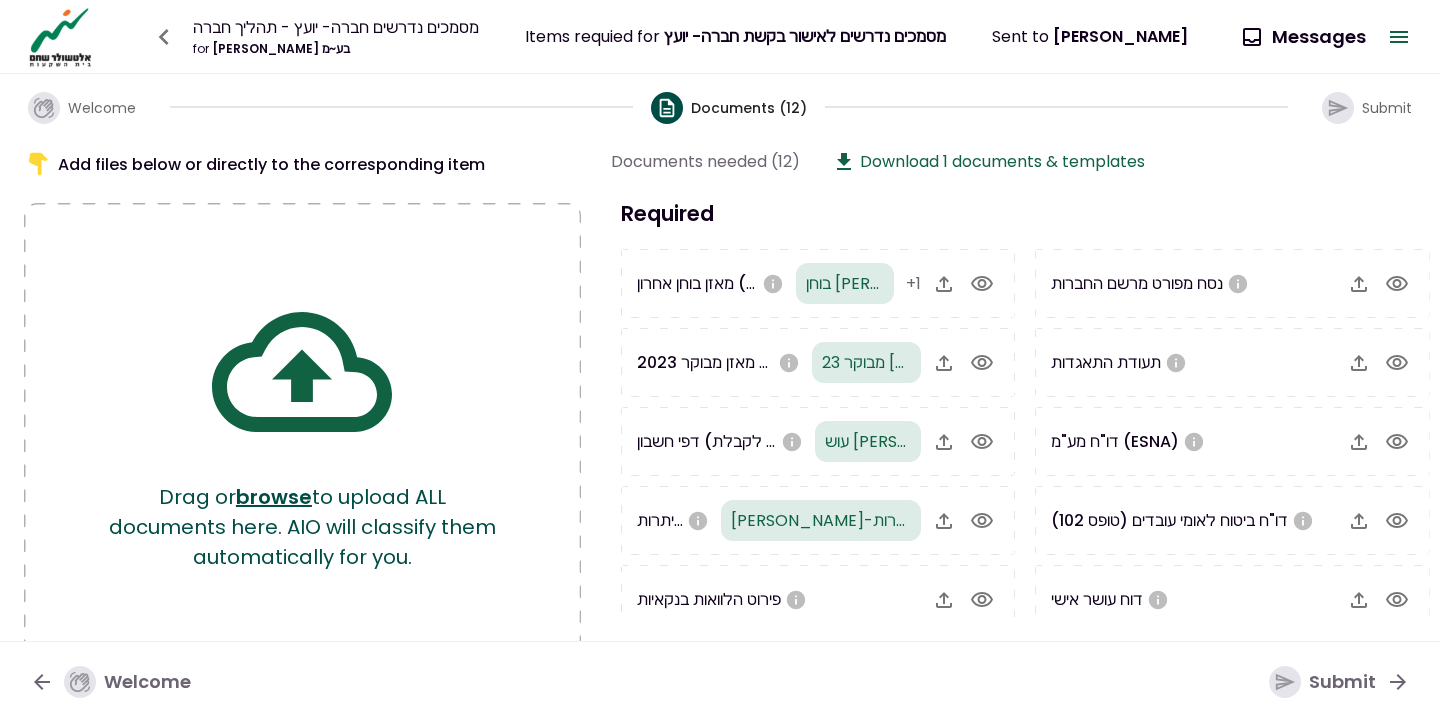 click 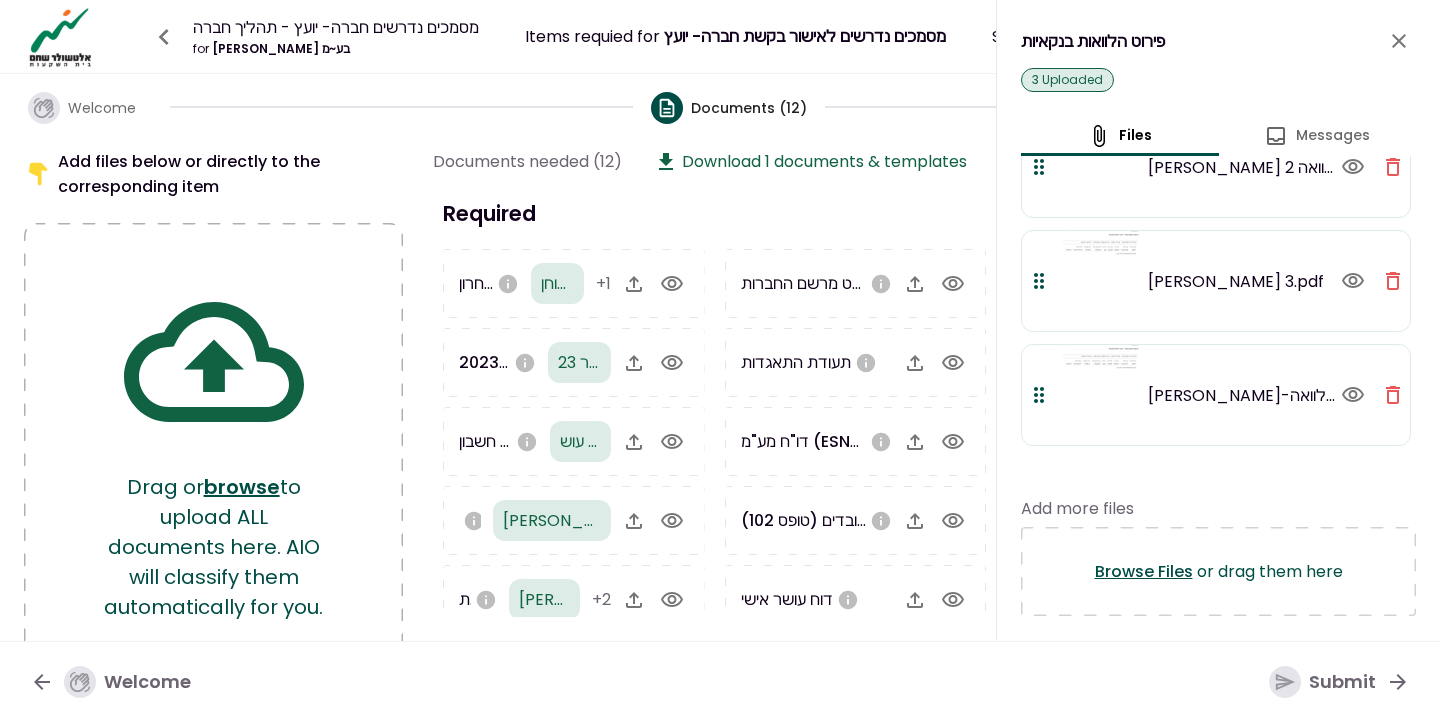 scroll, scrollTop: 87, scrollLeft: 0, axis: vertical 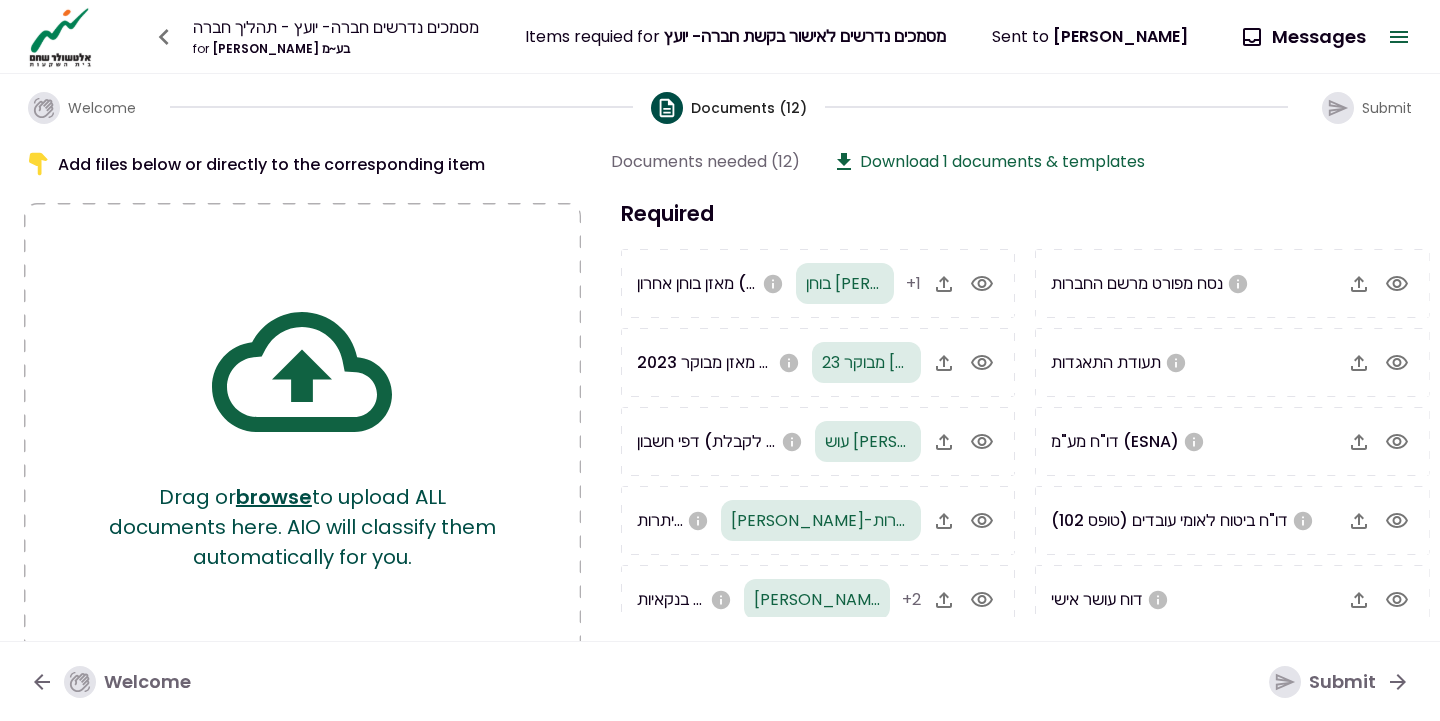 click 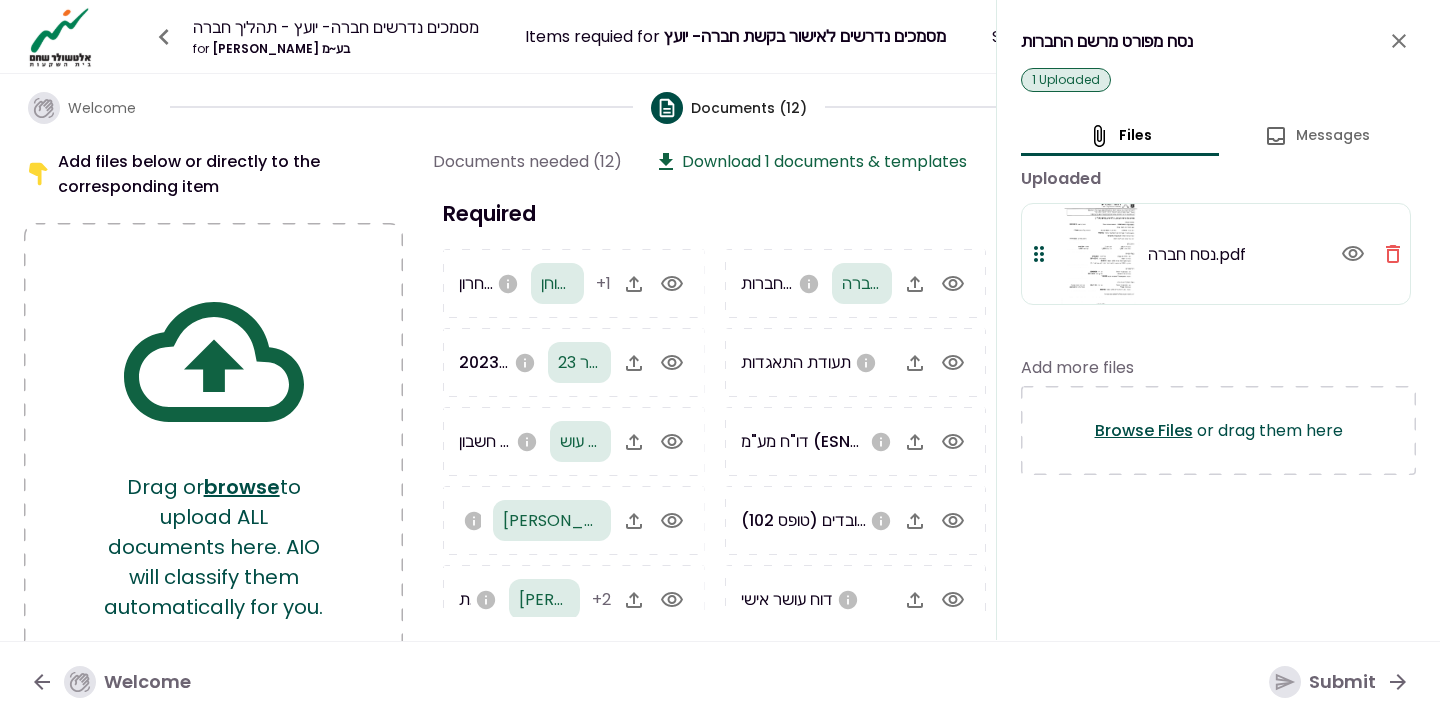 click 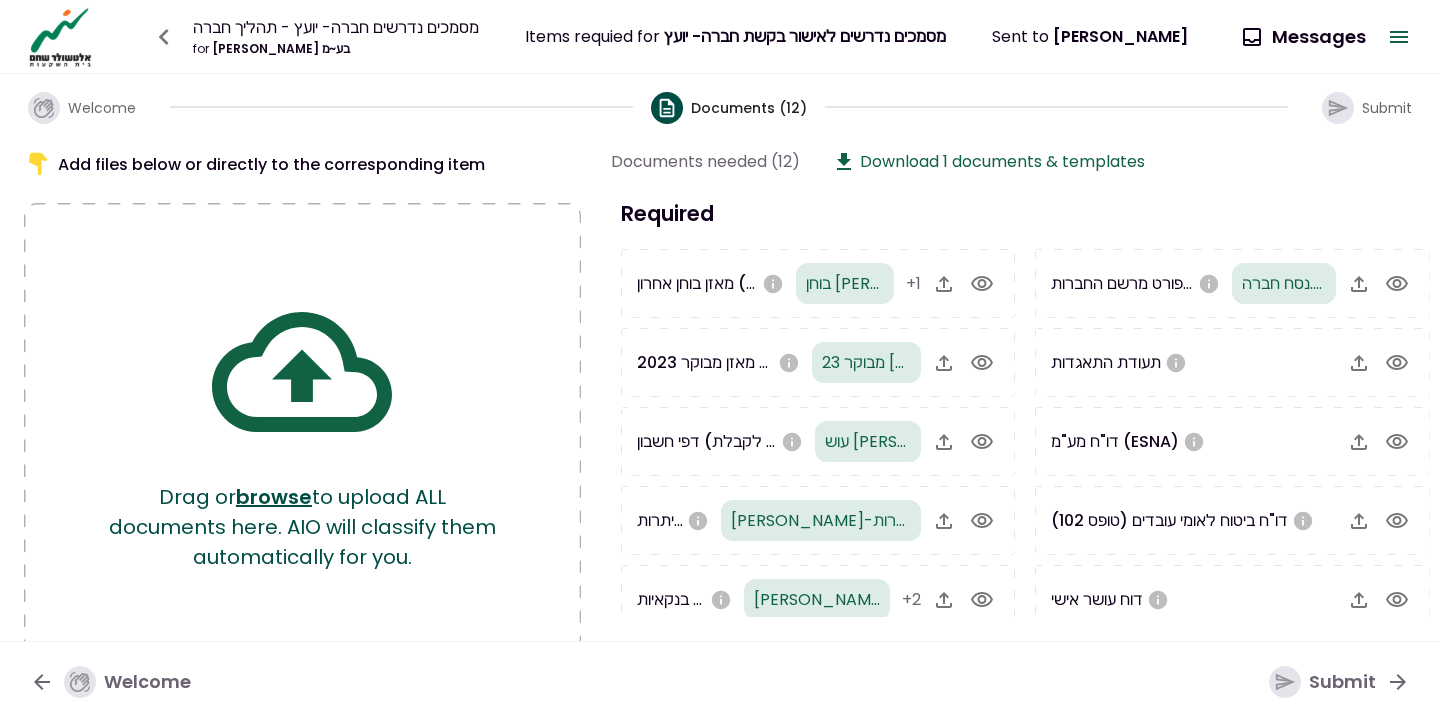 click 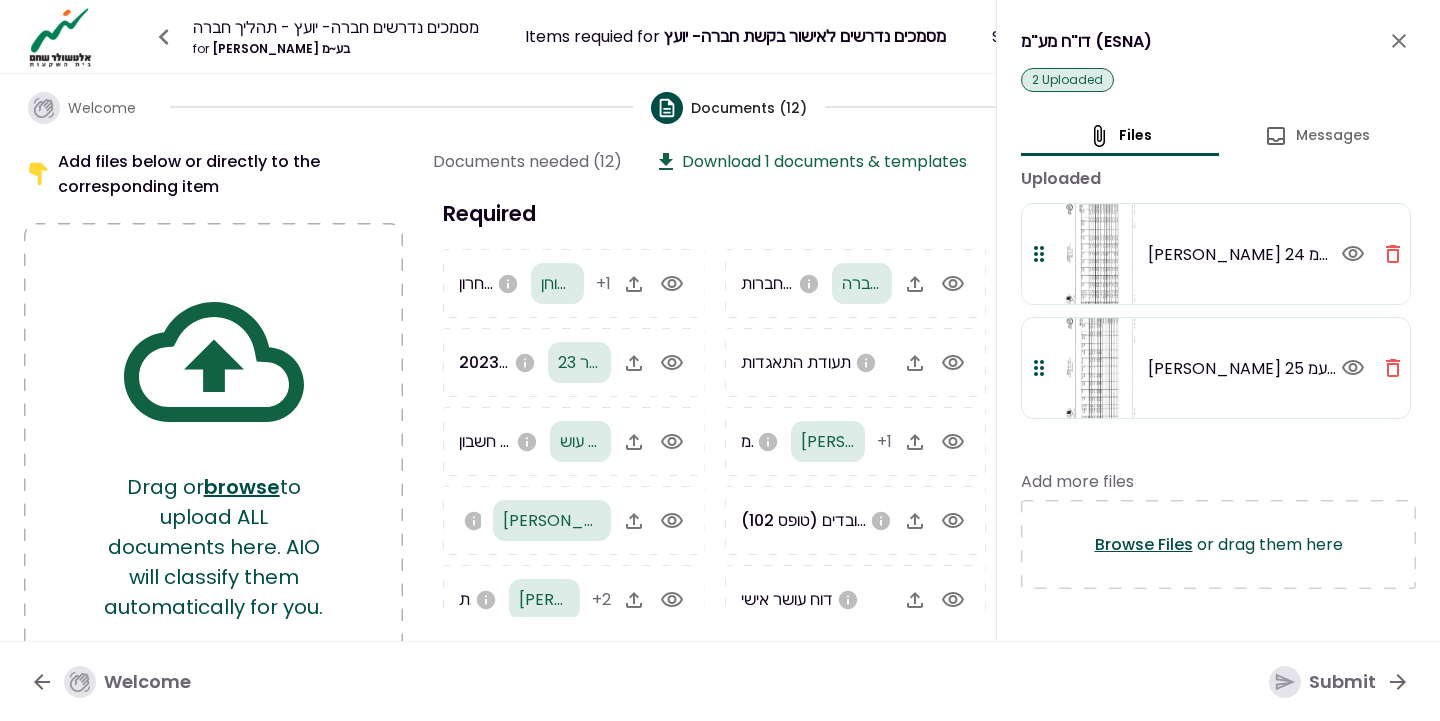 click 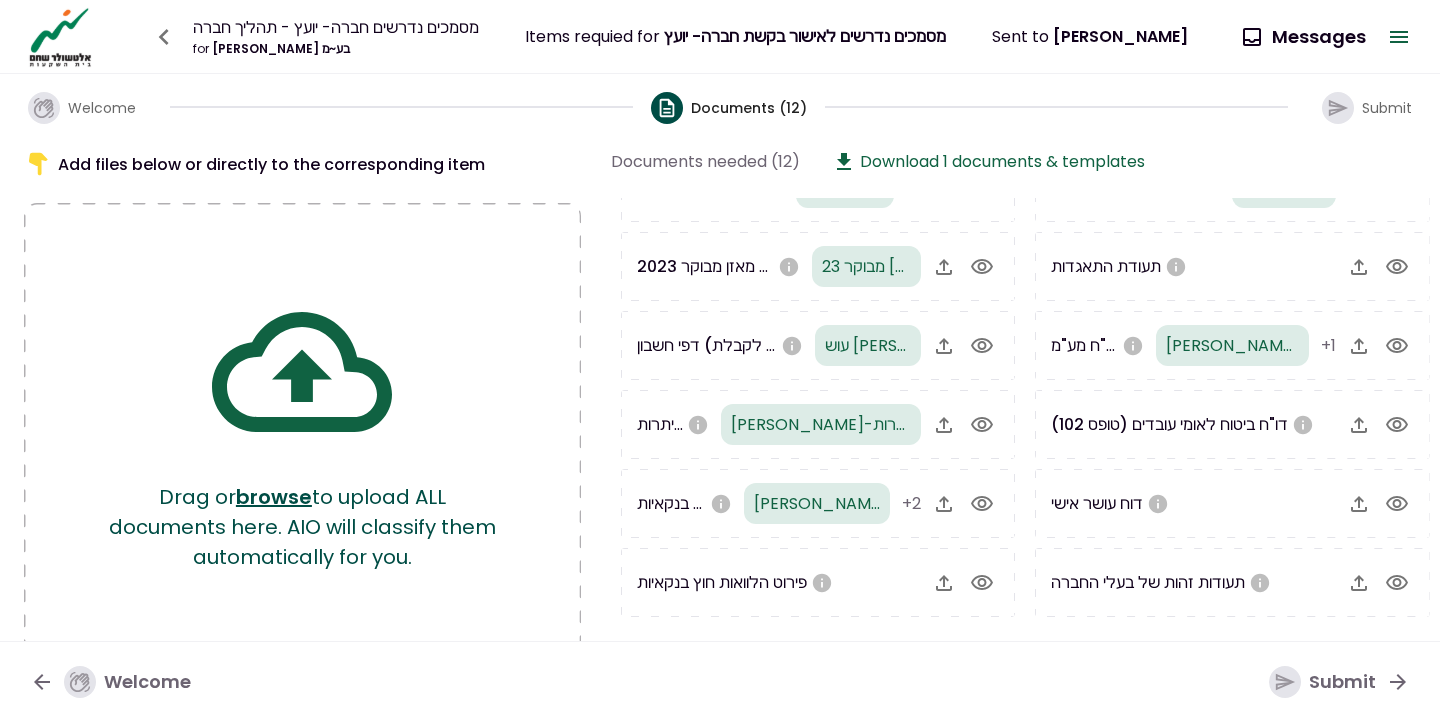 scroll, scrollTop: 96, scrollLeft: 0, axis: vertical 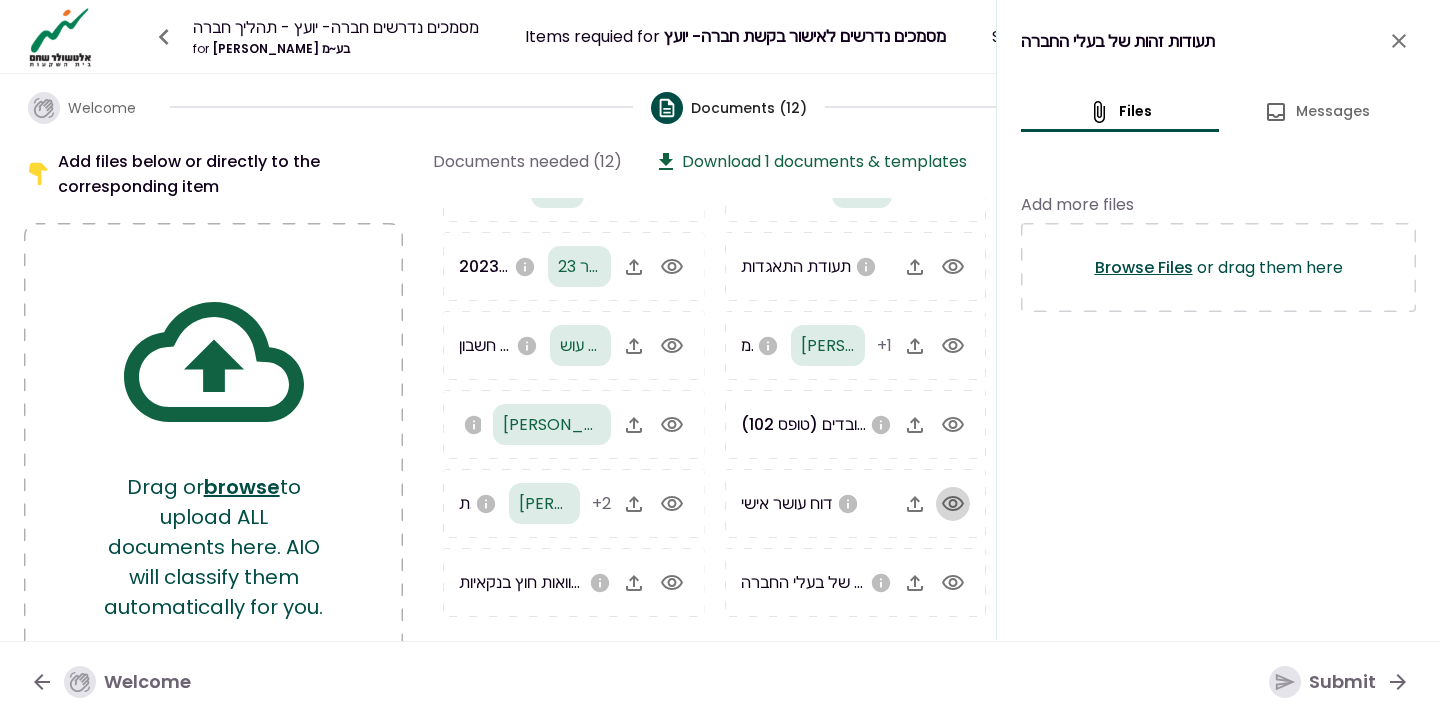 click 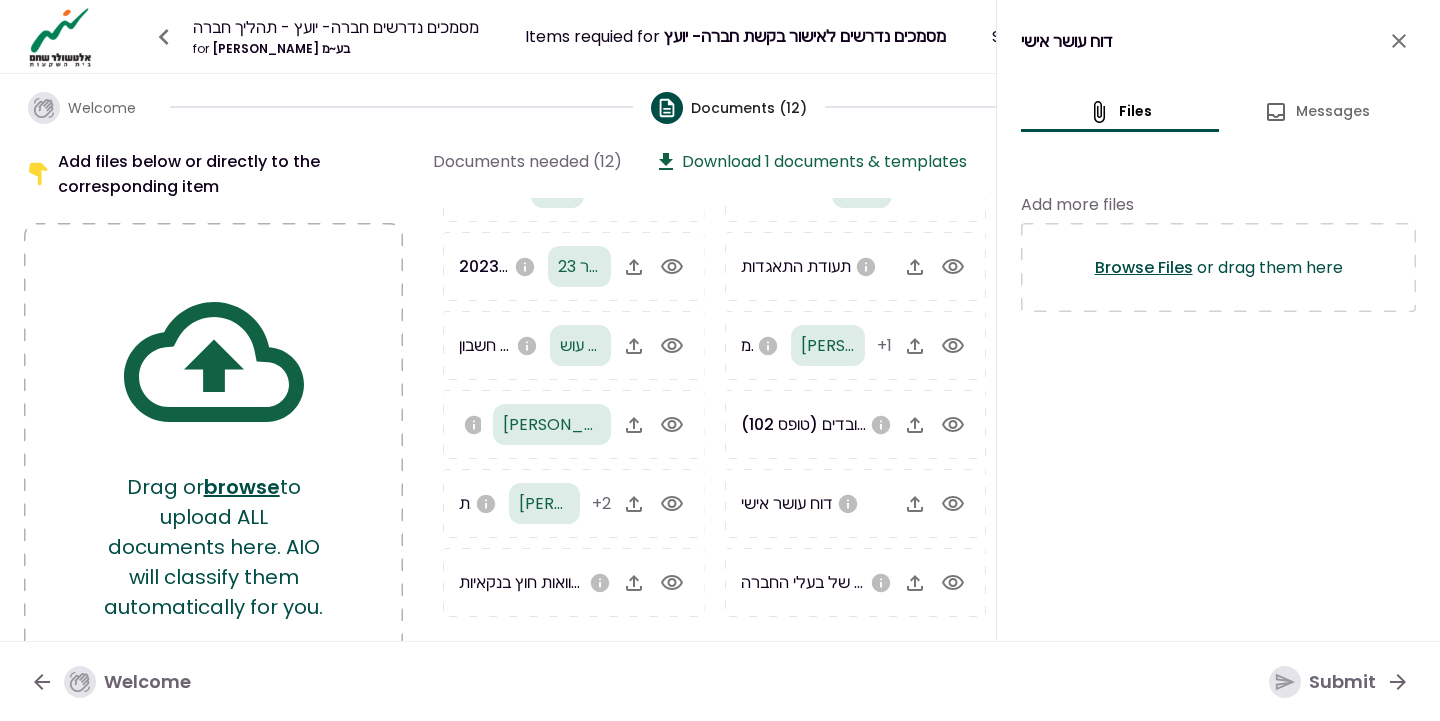 click 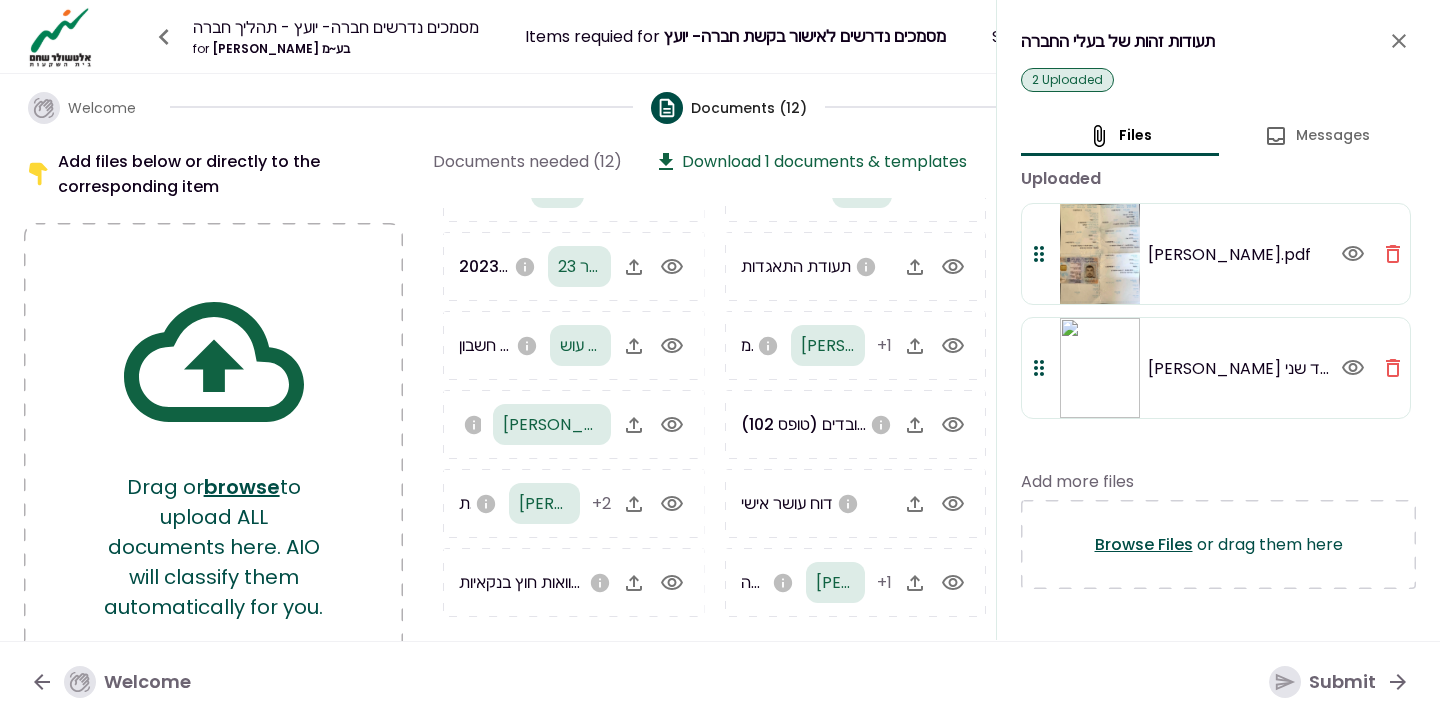 click 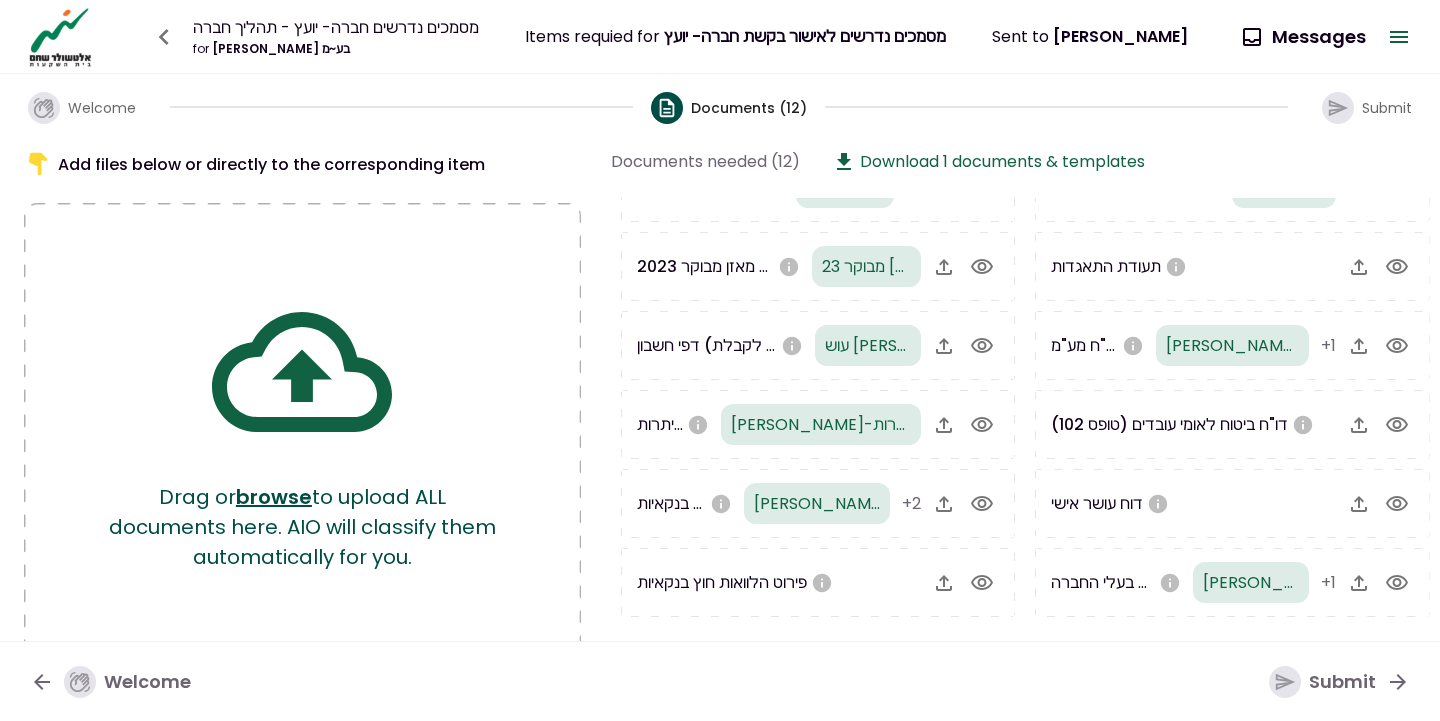 scroll, scrollTop: 96, scrollLeft: 0, axis: vertical 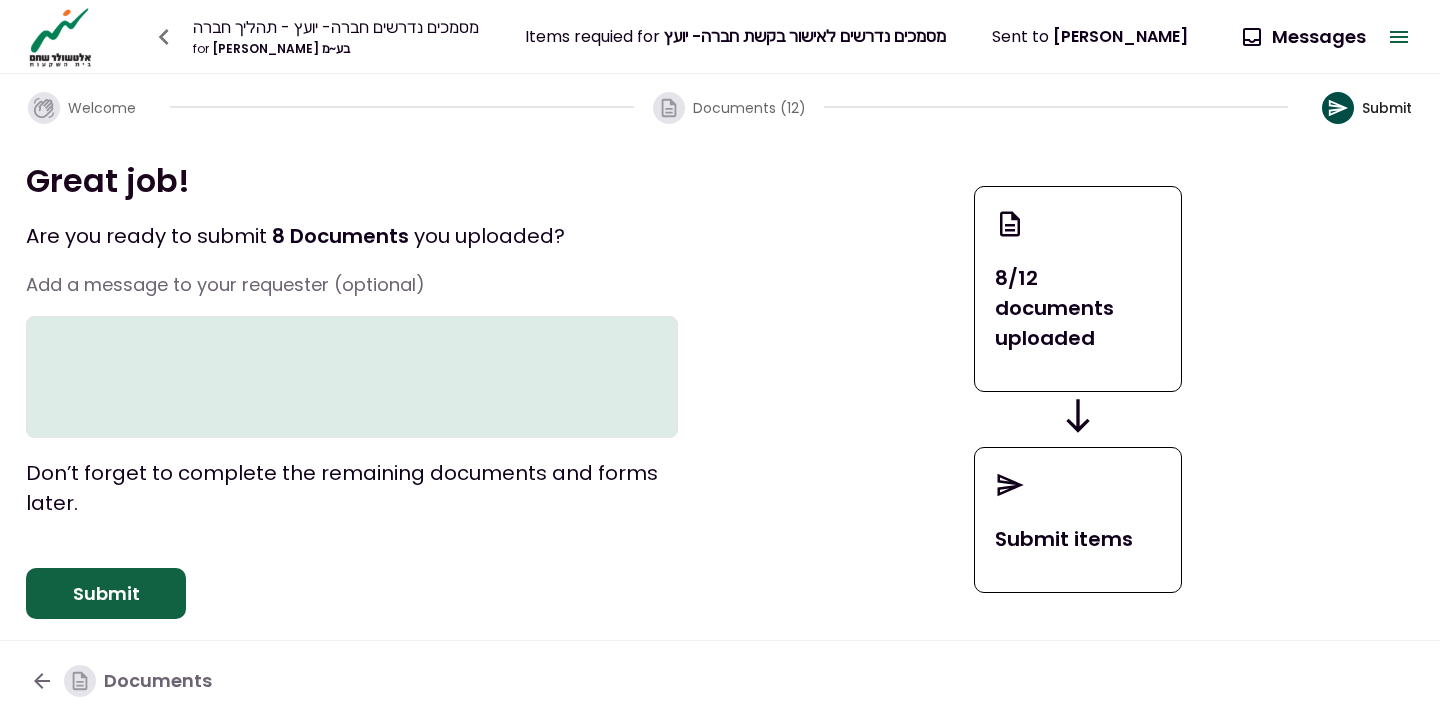 click on "Submit" at bounding box center [106, 594] 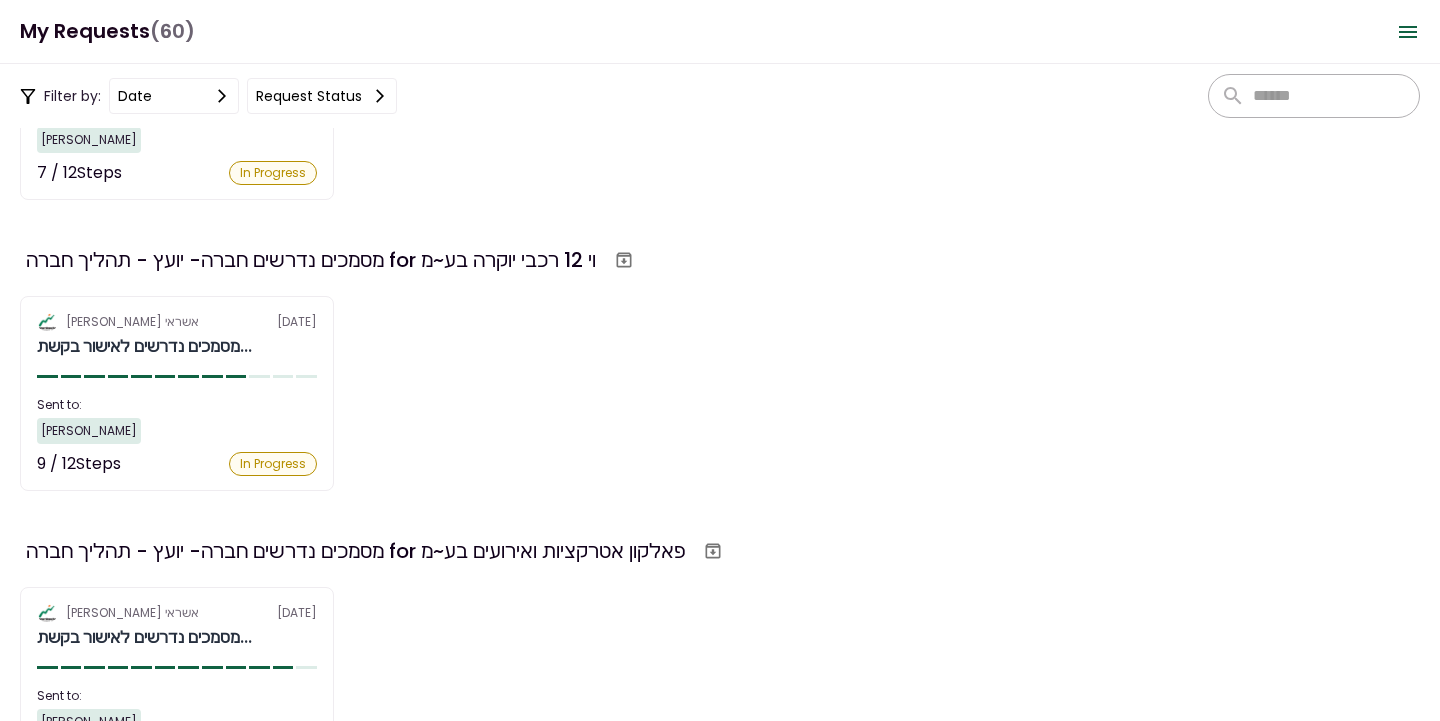 scroll, scrollTop: 1374, scrollLeft: 0, axis: vertical 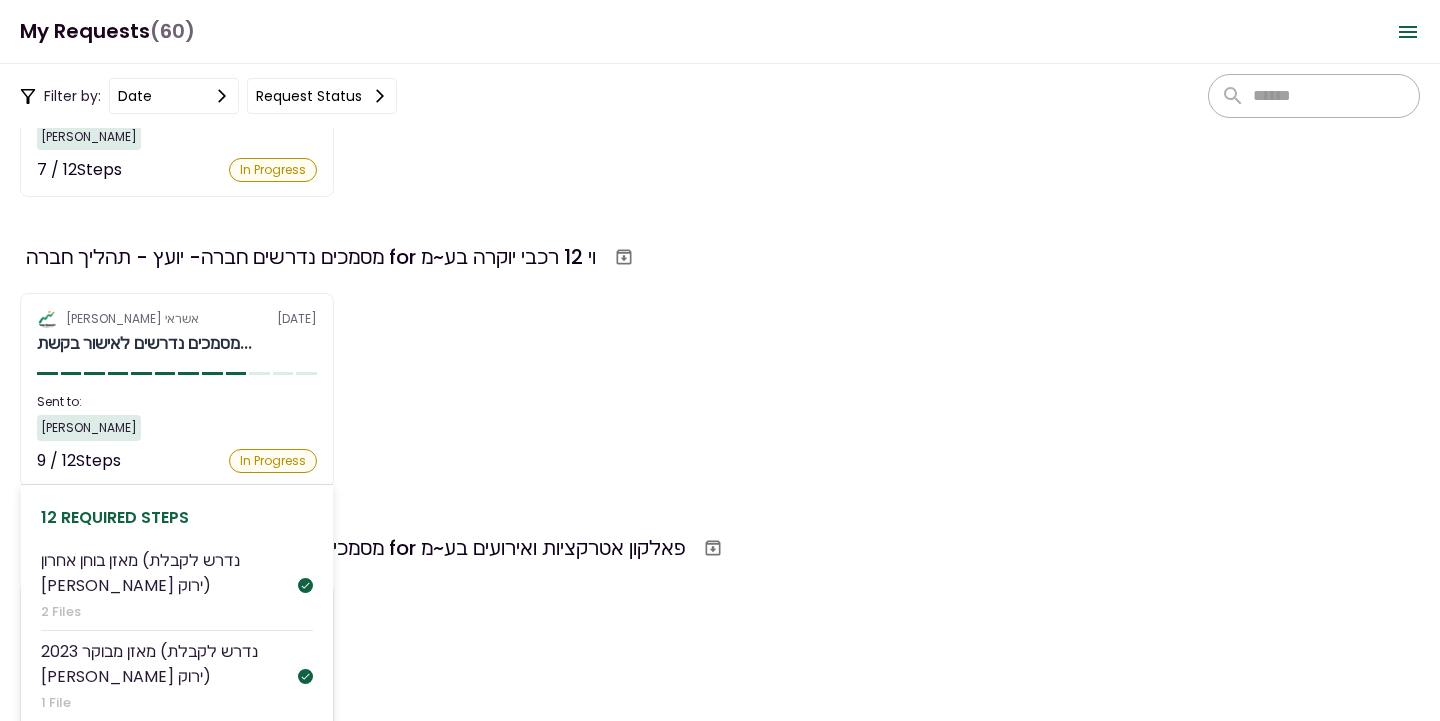 click on "אלטשולר שחם אשראי 10 Jun מסמכים נדרשים לאישור בקשת... Sent to: אסתי קבסה 9 / 12  Steps In Progress 12   required steps מאזן בוחן אחרון (נדרש לקבלת אור ירוק) 2 Files מאזן מבוקר 2023 (נדרש לקבלת אור ירוק) 1 File דפי חשבון (נדרש לקבלת אור ירוק) 1 File ריכוז יתרות 1 File פירוט הלוואות בנקאיות 1 File פירוט הלוואות חוץ בנקאיות No Files נסח מפורט מרשם החברות 1 File תעודת התאגדות No Files דו"ח מע"מ (ESNA) 1 File דו"ח ביטוח לאומי עובדים (טופס 102) 1 File דוח עושר אישי No Files תעודות זהות של בעלי החברה 1 File" at bounding box center (177, 390) 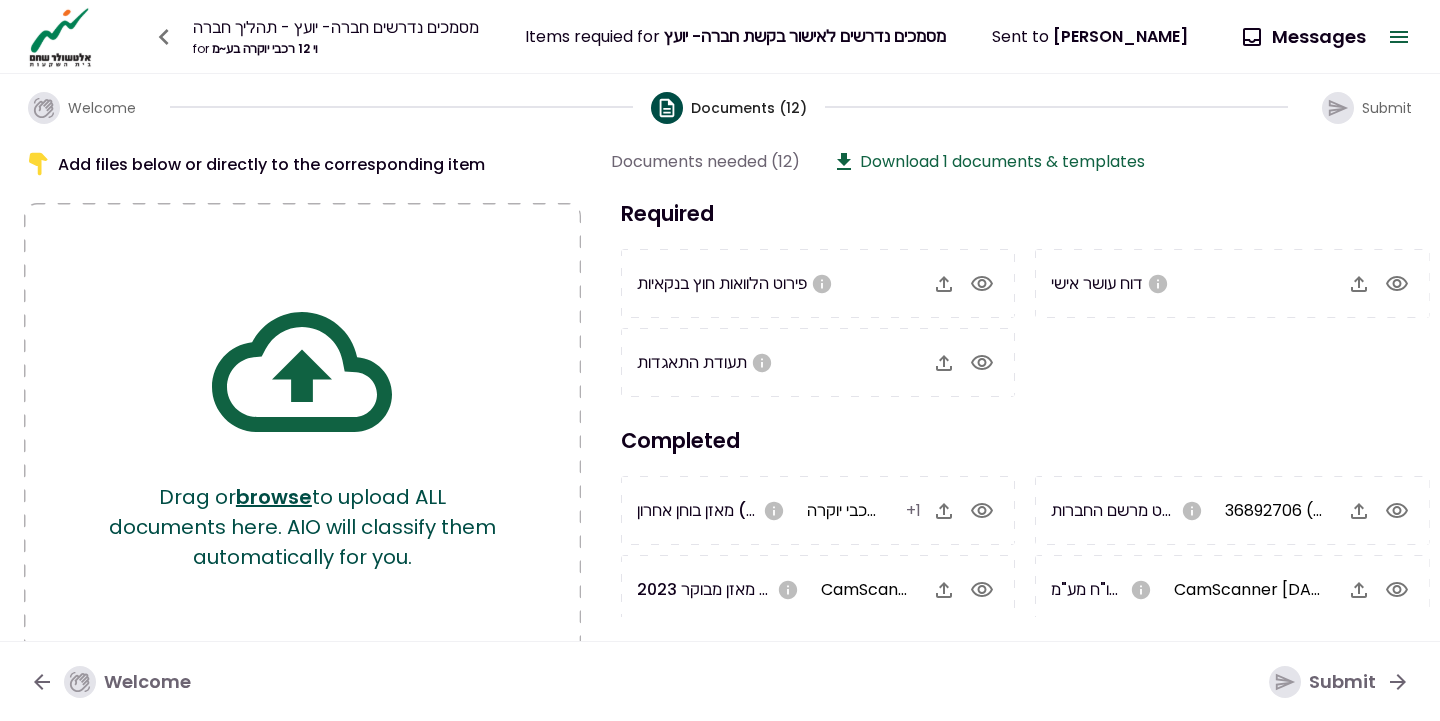 scroll, scrollTop: 0, scrollLeft: 0, axis: both 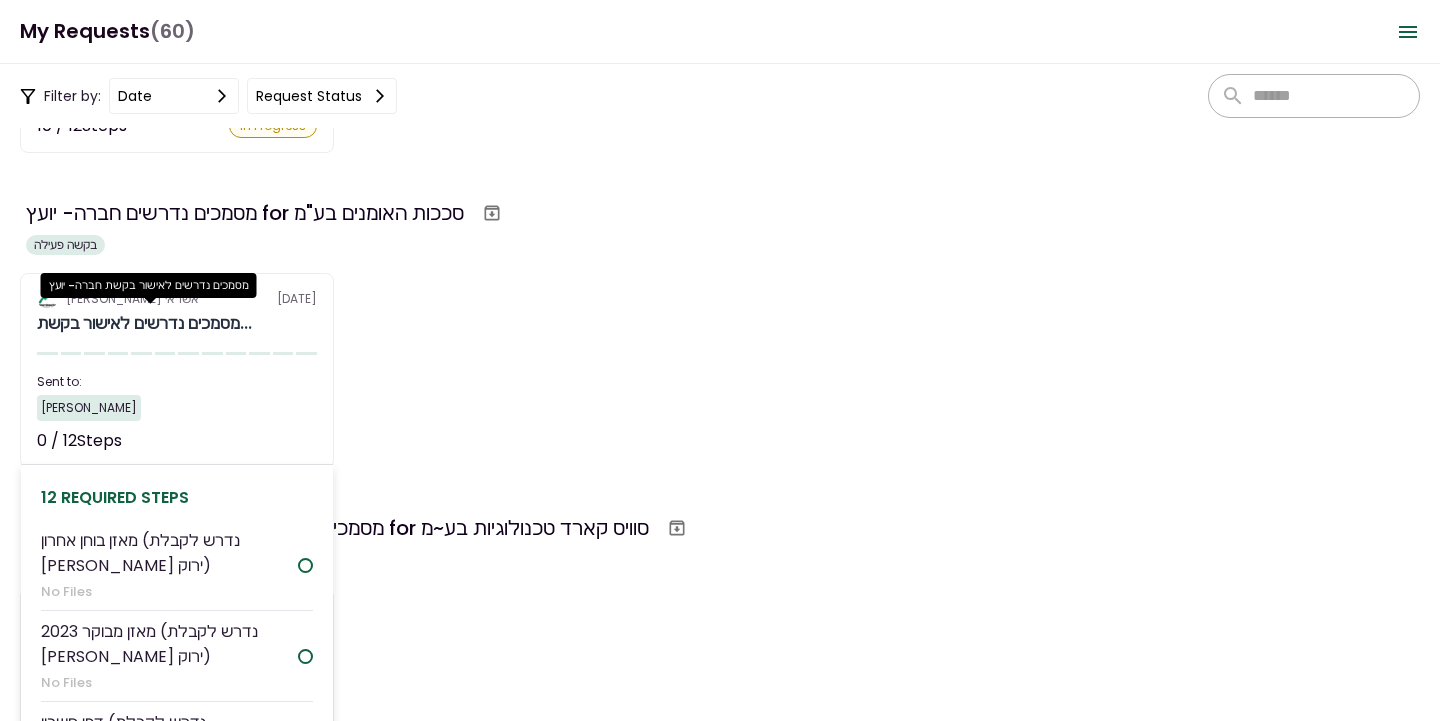 click on "מסמכים נדרשים לאישור בקשת..." at bounding box center (144, 324) 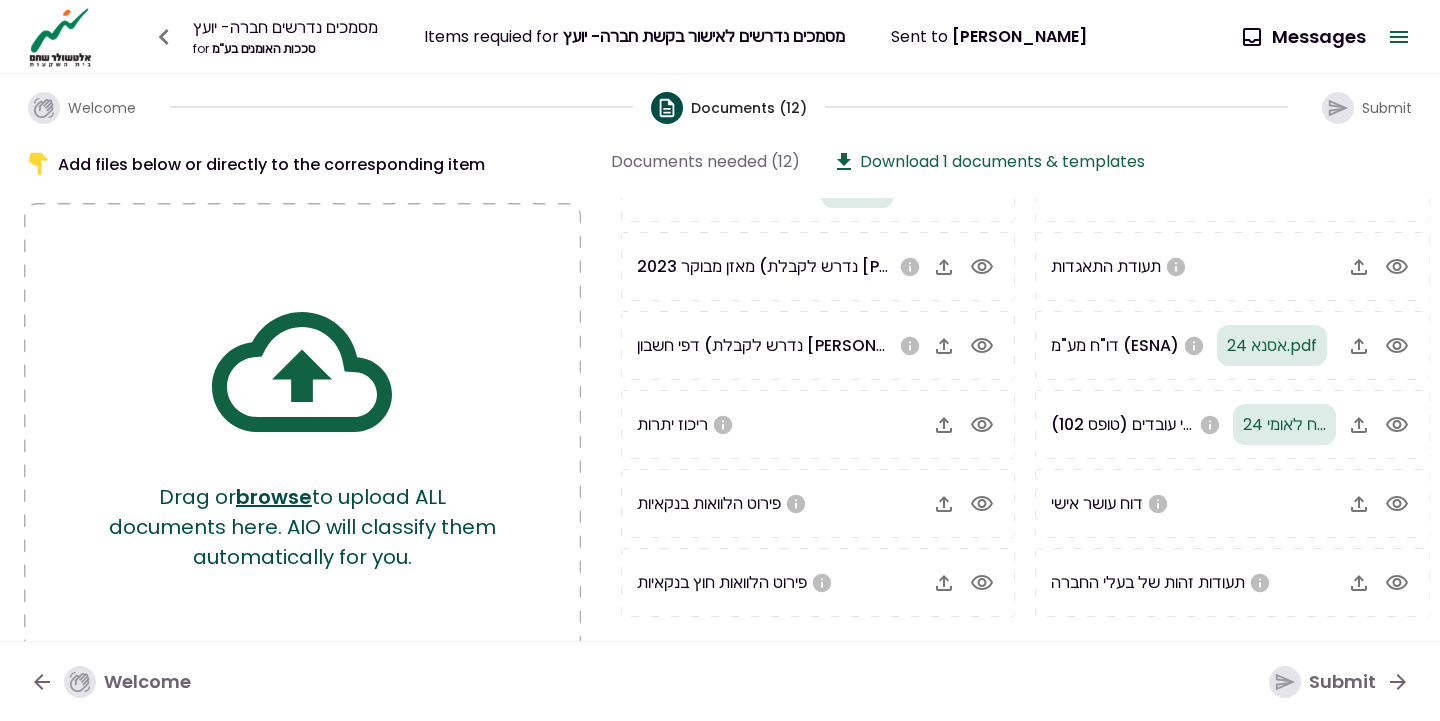 scroll, scrollTop: 96, scrollLeft: 0, axis: vertical 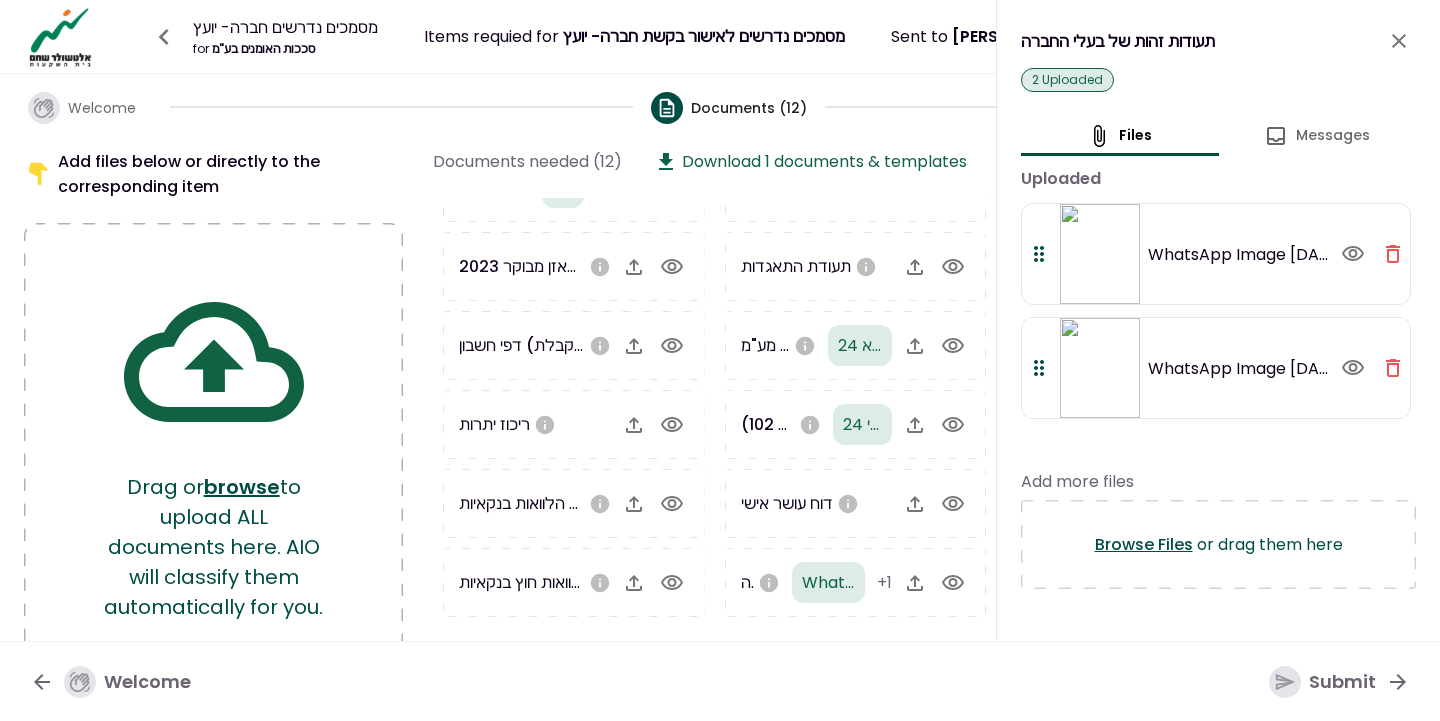 click 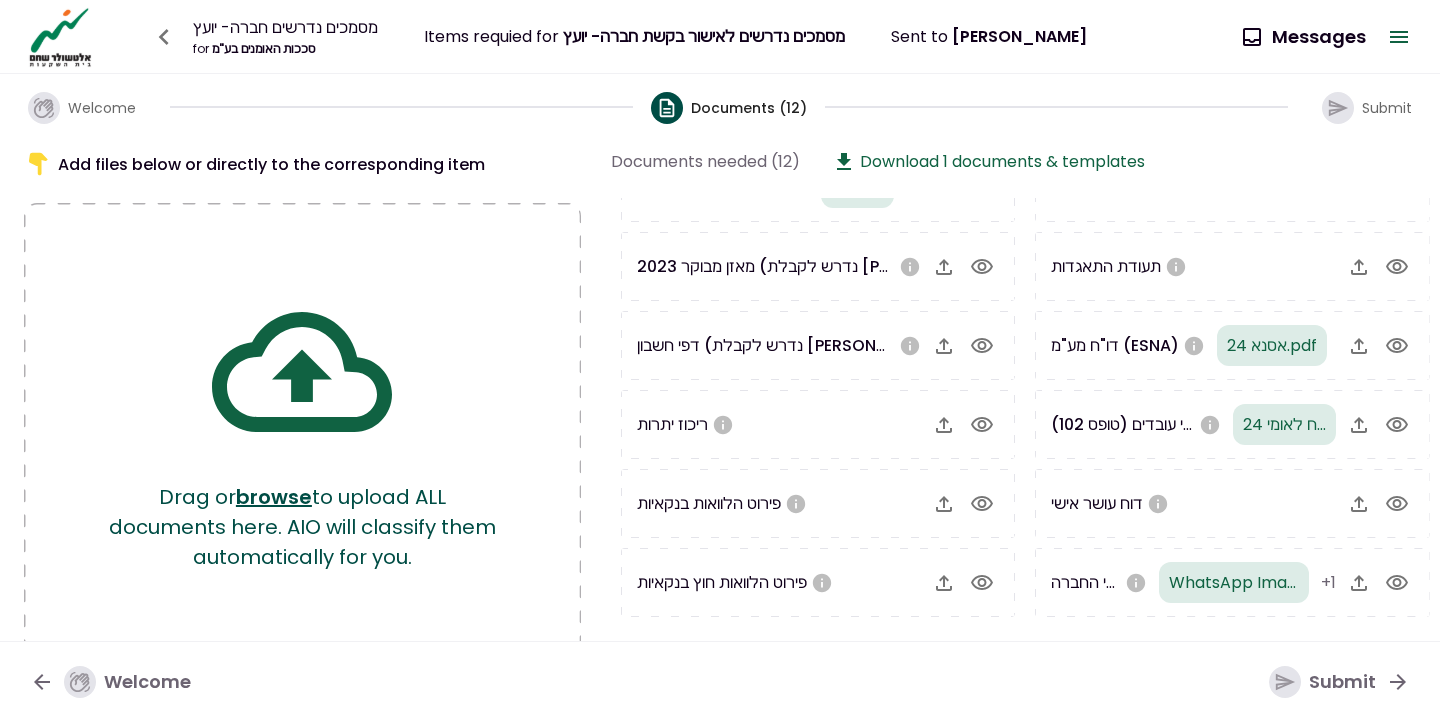 scroll, scrollTop: 96, scrollLeft: 0, axis: vertical 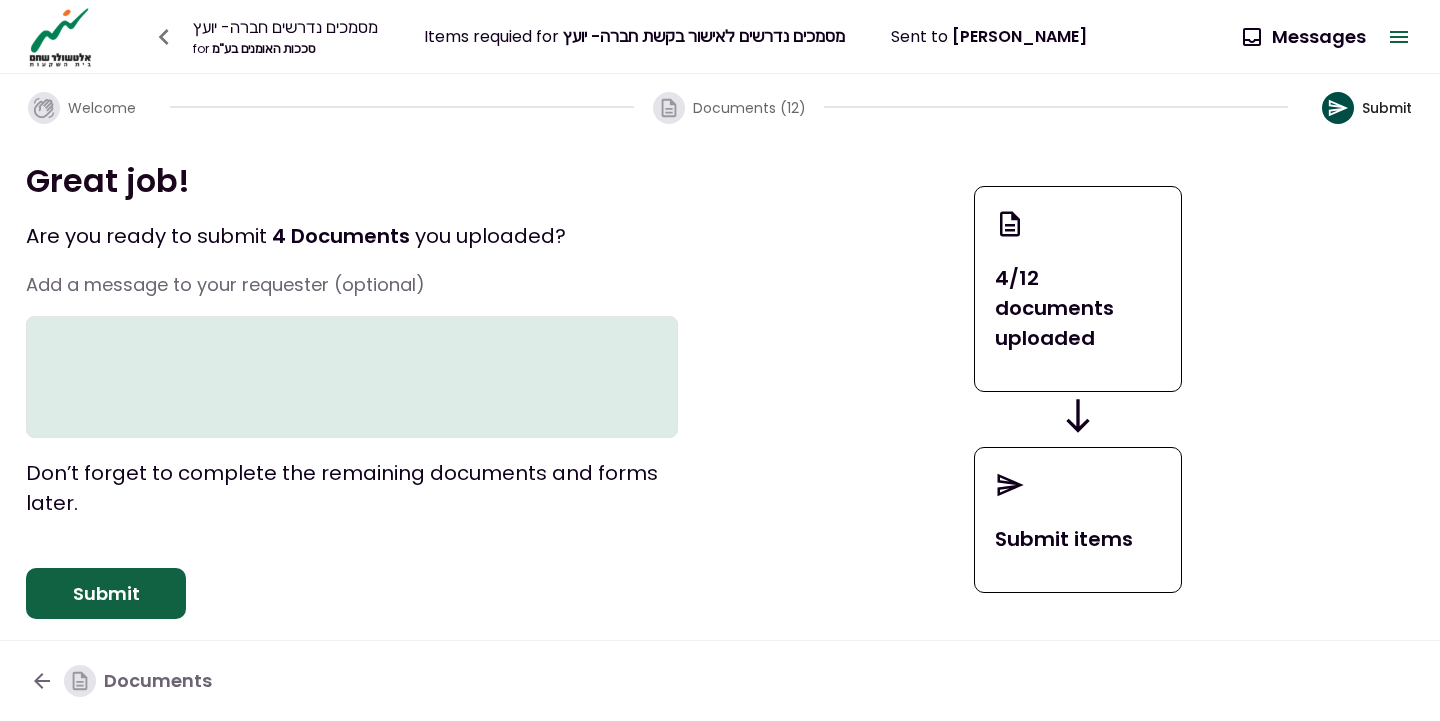 click on "Submit" at bounding box center (106, 594) 